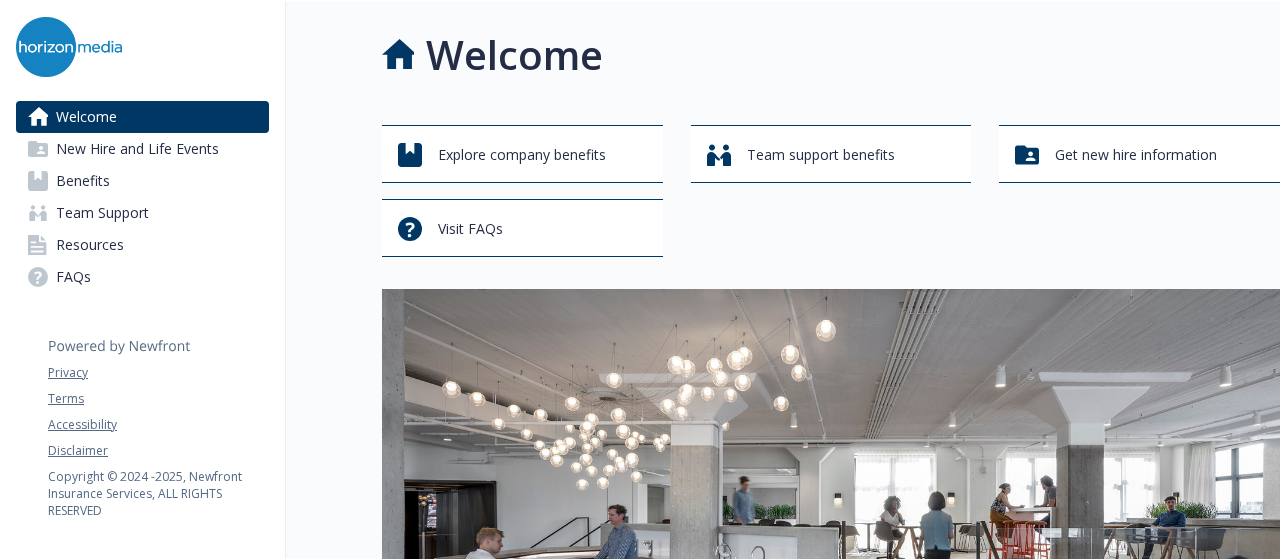 scroll, scrollTop: 0, scrollLeft: 0, axis: both 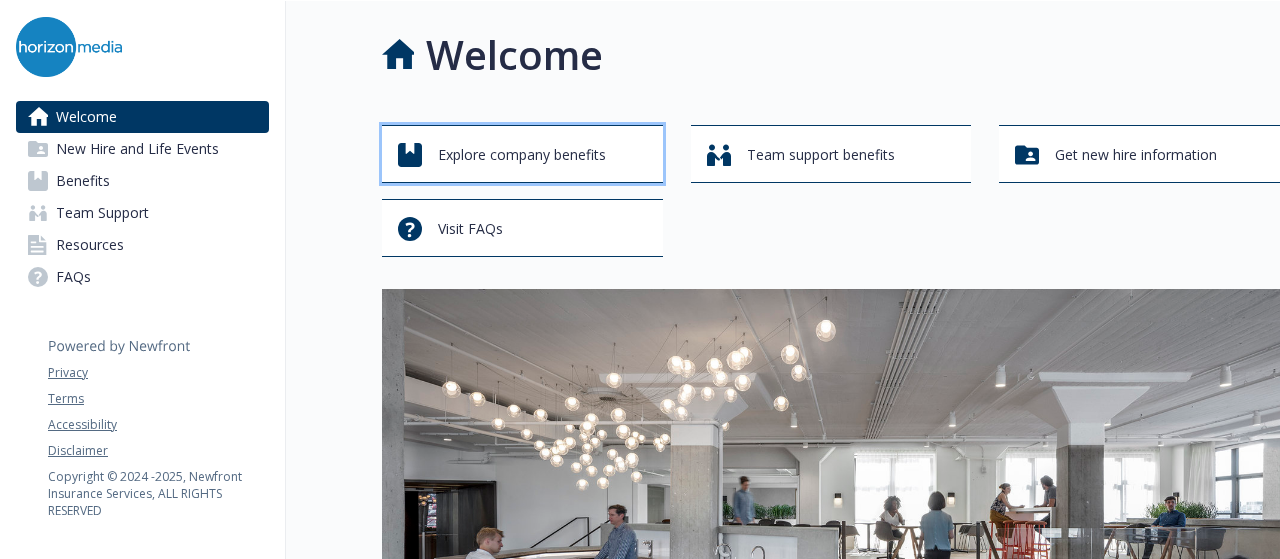 click on "Explore company benefits" at bounding box center (522, 155) 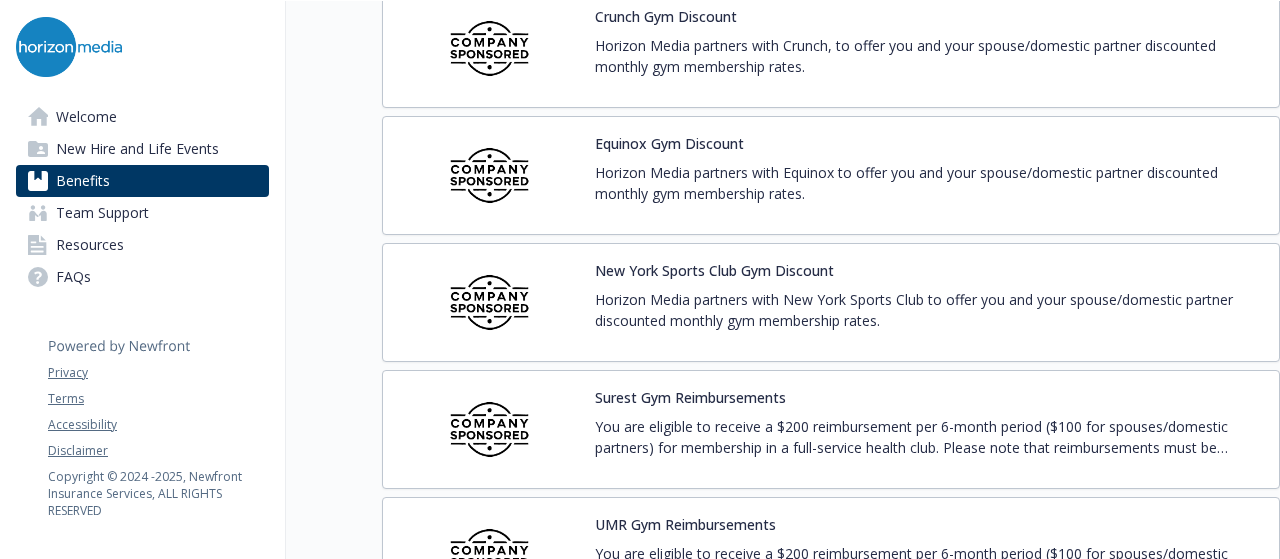 scroll, scrollTop: 4600, scrollLeft: 0, axis: vertical 